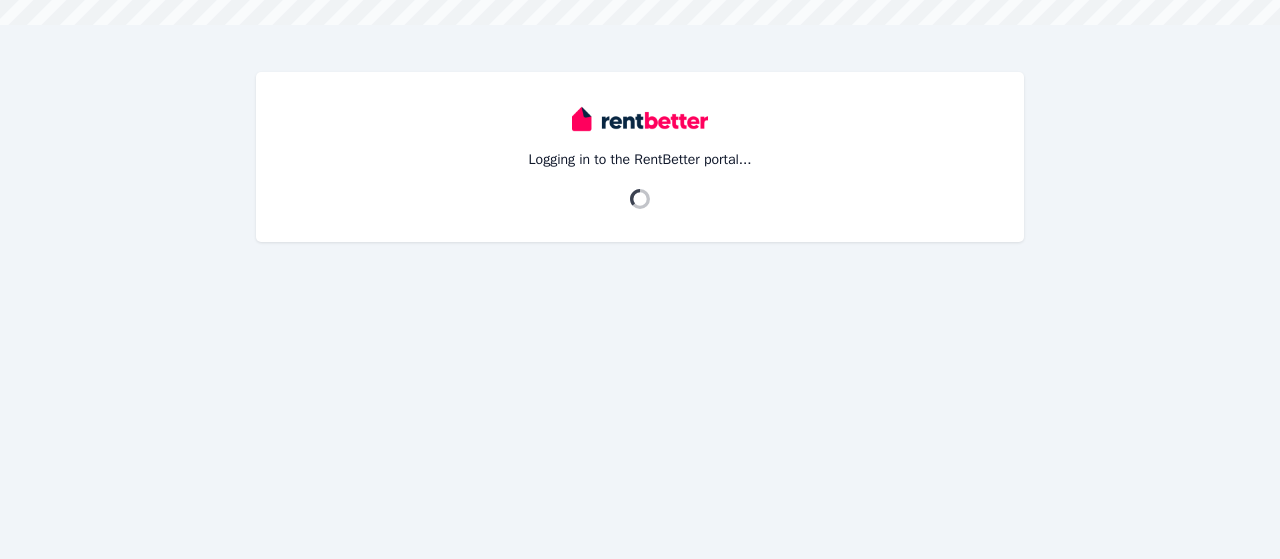 scroll, scrollTop: 0, scrollLeft: 0, axis: both 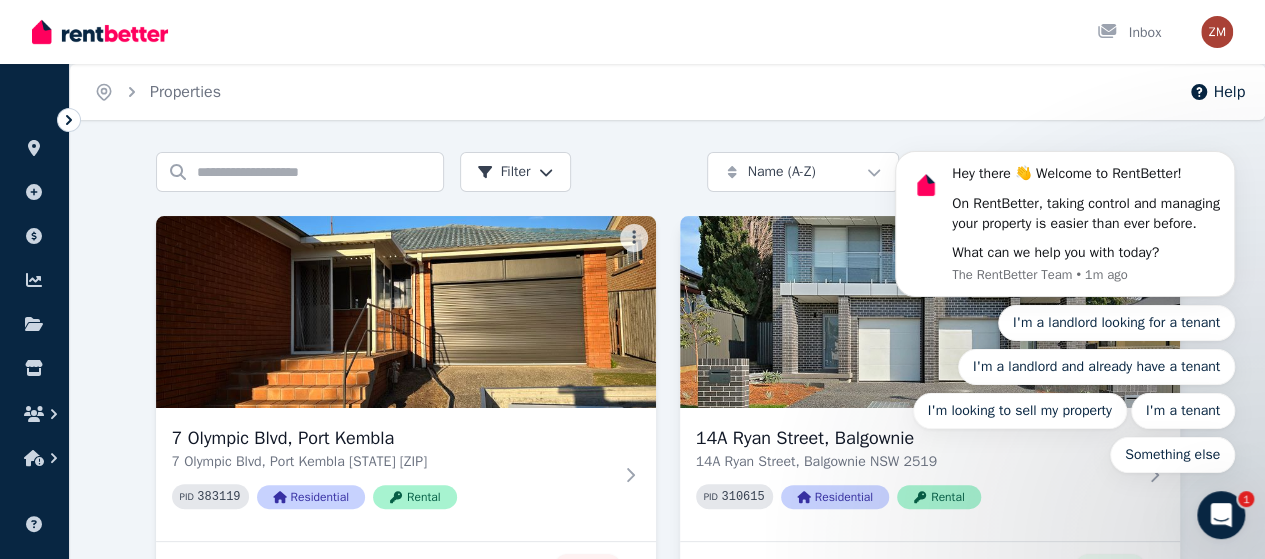 click on "ORGANISE Properties Add property Payments Finance report Documents Marketplace Help centre Refer a friend Account settings Your profile [NAME] Home Properties Help Search properties Filter Name (A-Z) Add Property 7 Olympic Blvd, Port Kembla 7 Olympic Blvd, Port Kembla [STATE] [ZIP] PID 383119 Residential Rental " Port Kembla Beach & Park Front home " Removed $850 per week 3 enquiries 0 14A Ryan Street, Balgownie 14A Ryan Street, Balgownie [STATE] [ZIP] PID 310615 Residential Rental " STYLISH FAMILY HOME THAT'S GOT IT ALL! " Published $950 per week 15 enquiries 0 140 Penshurst St, Penshurst 140 Penshurst St, Penshurst [STATE] [ZIP] PID 385519 Residential Sale " Suburban Bliss: Charming Family Home Amidst Leafy Surrounds " Draft $2,000,000 /portal
1" at bounding box center (632, 279) 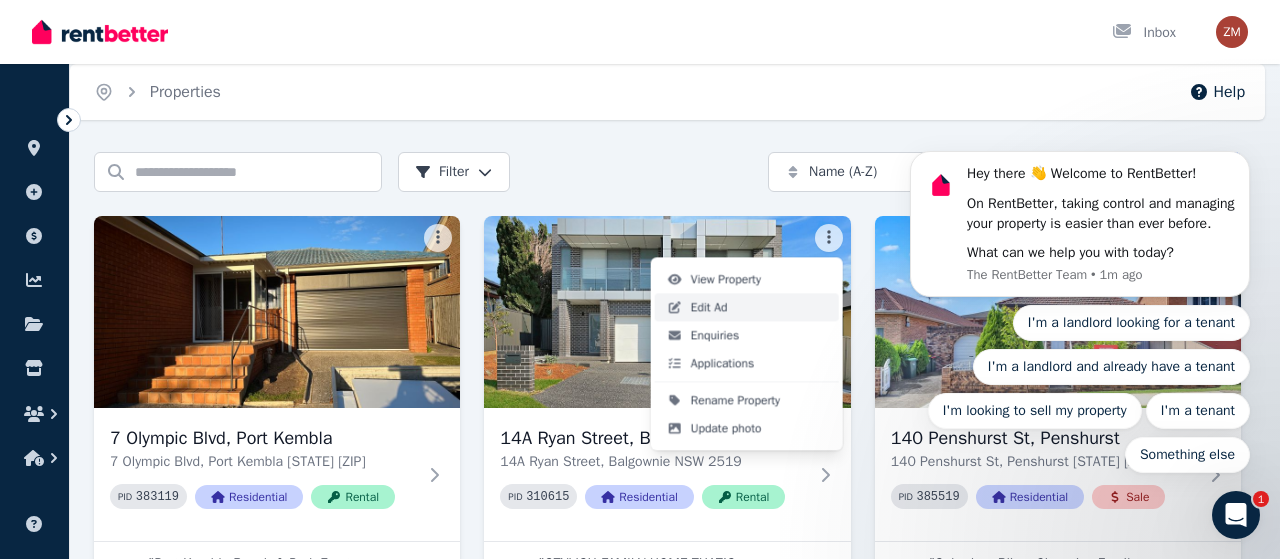 click on "Edit Ad" at bounding box center (709, 307) 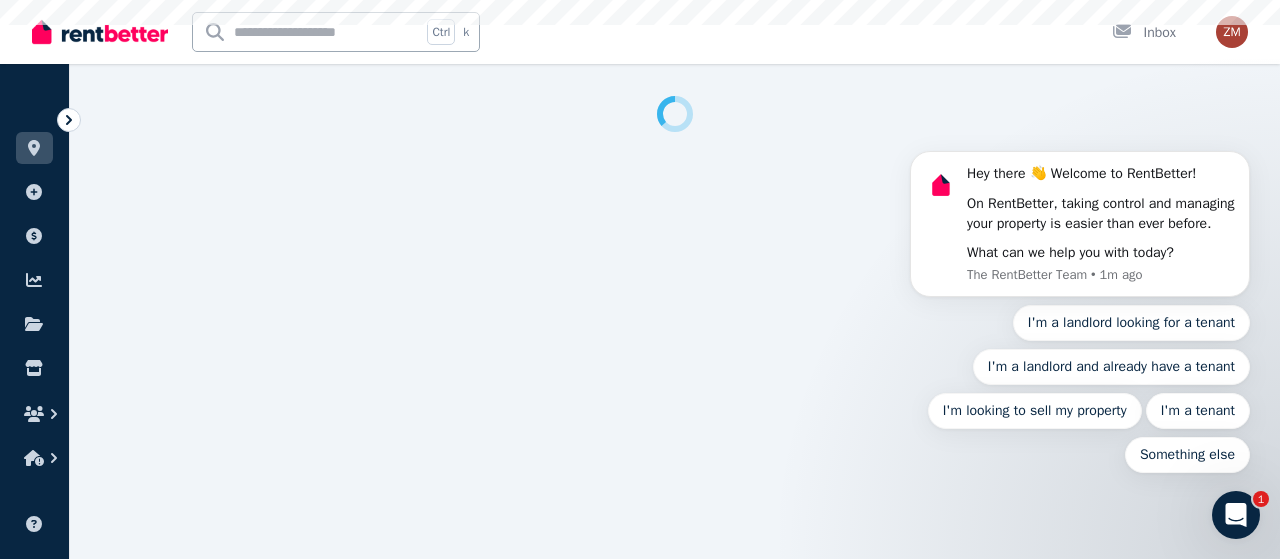 select on "***" 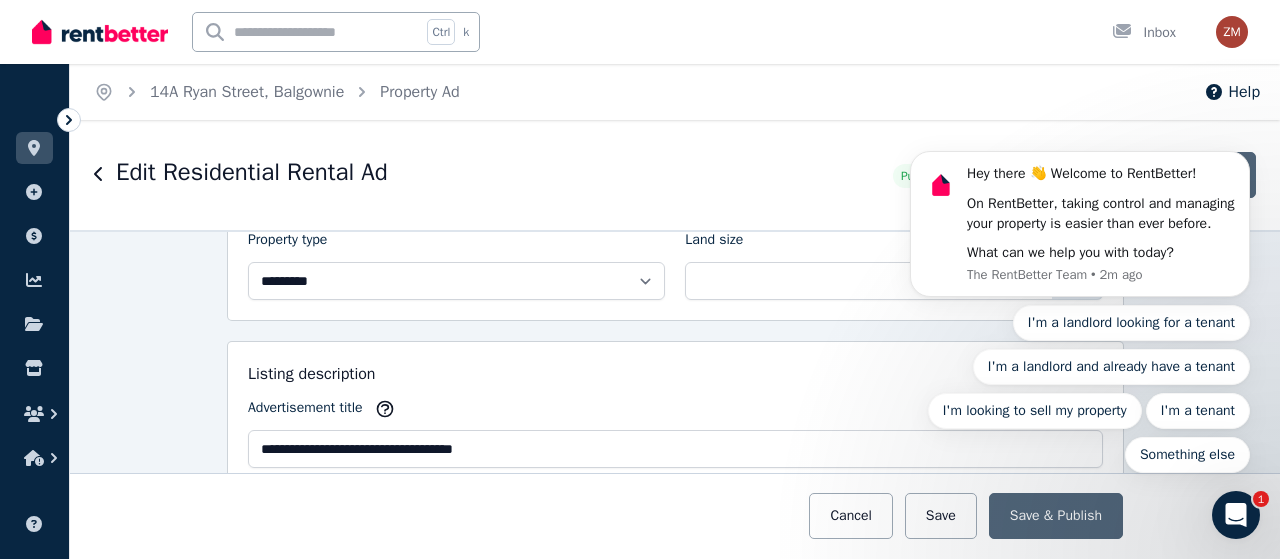 scroll, scrollTop: 1036, scrollLeft: 0, axis: vertical 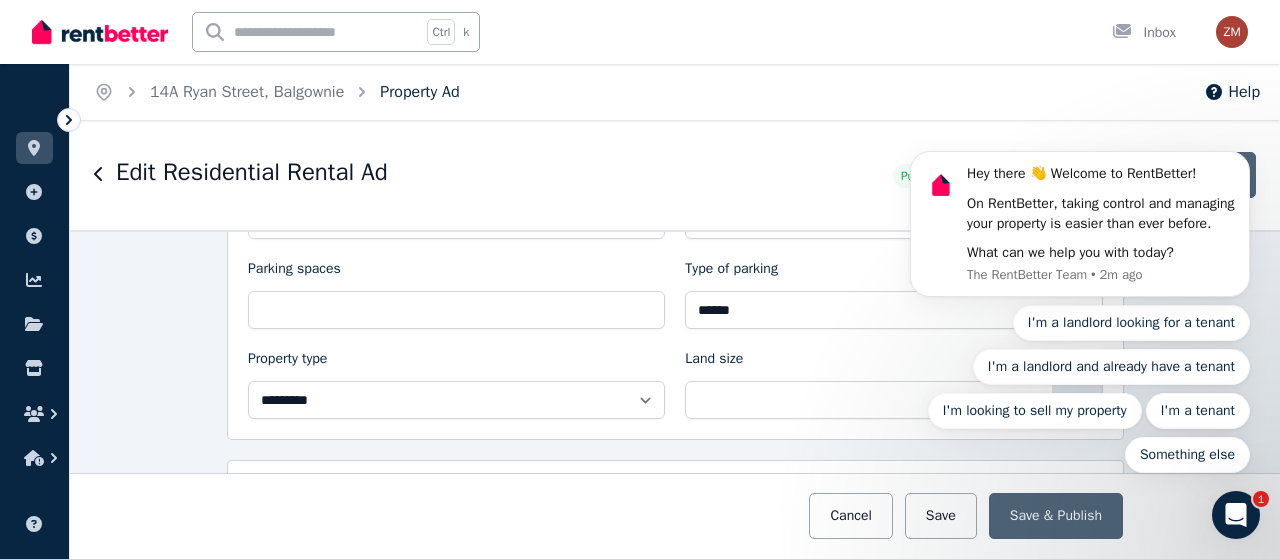 click on "Property Ad" at bounding box center (419, 92) 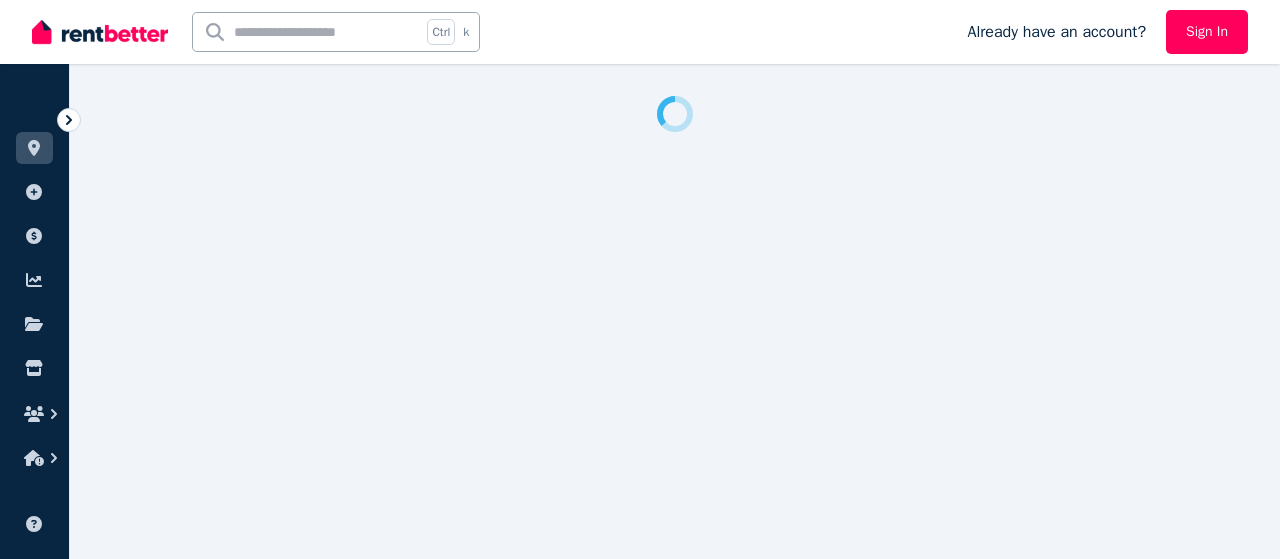 scroll, scrollTop: 0, scrollLeft: 0, axis: both 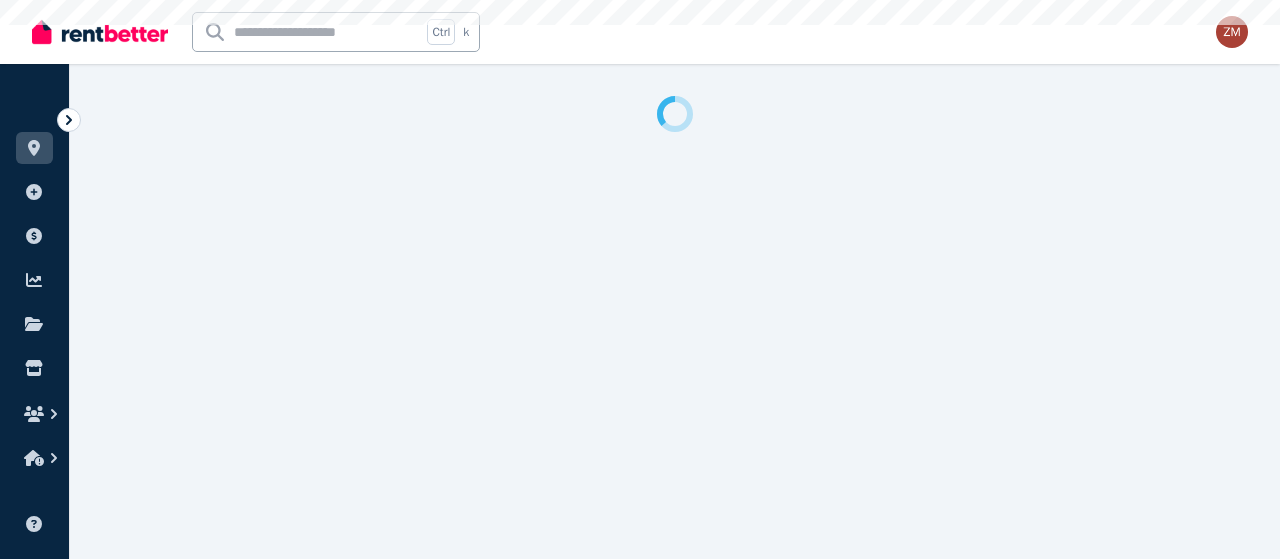 select on "***" 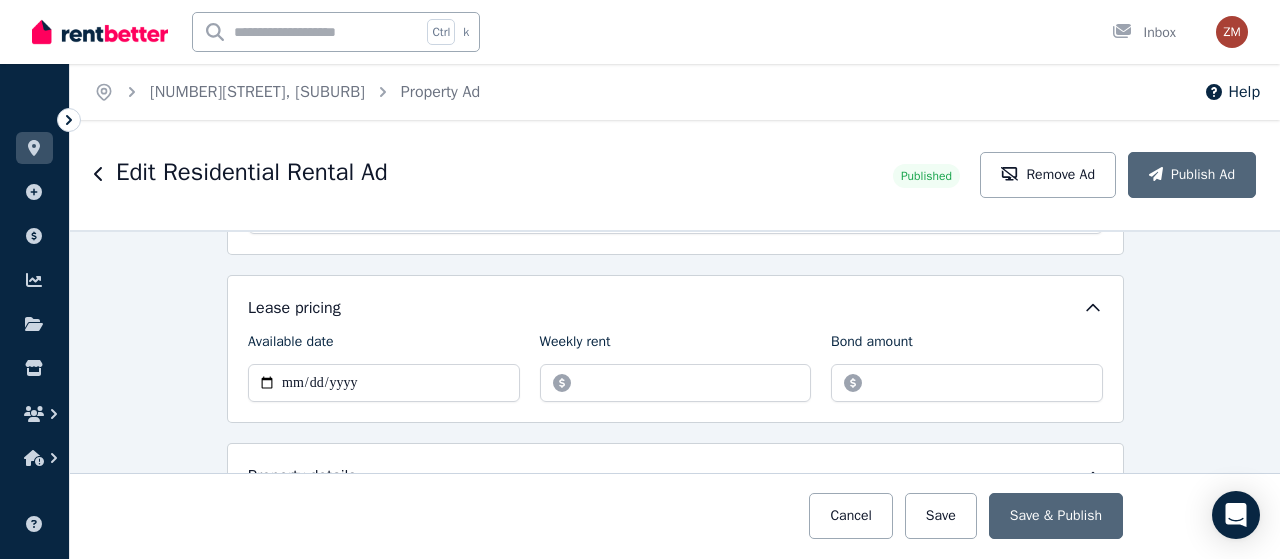 scroll, scrollTop: 706, scrollLeft: 0, axis: vertical 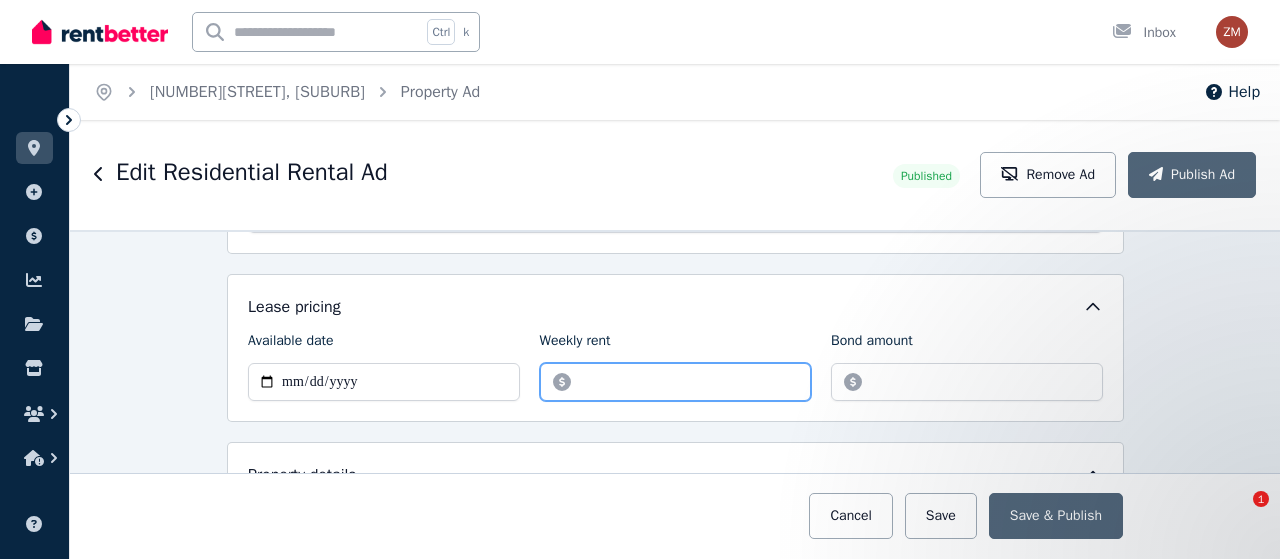 click on "******" at bounding box center (676, 382) 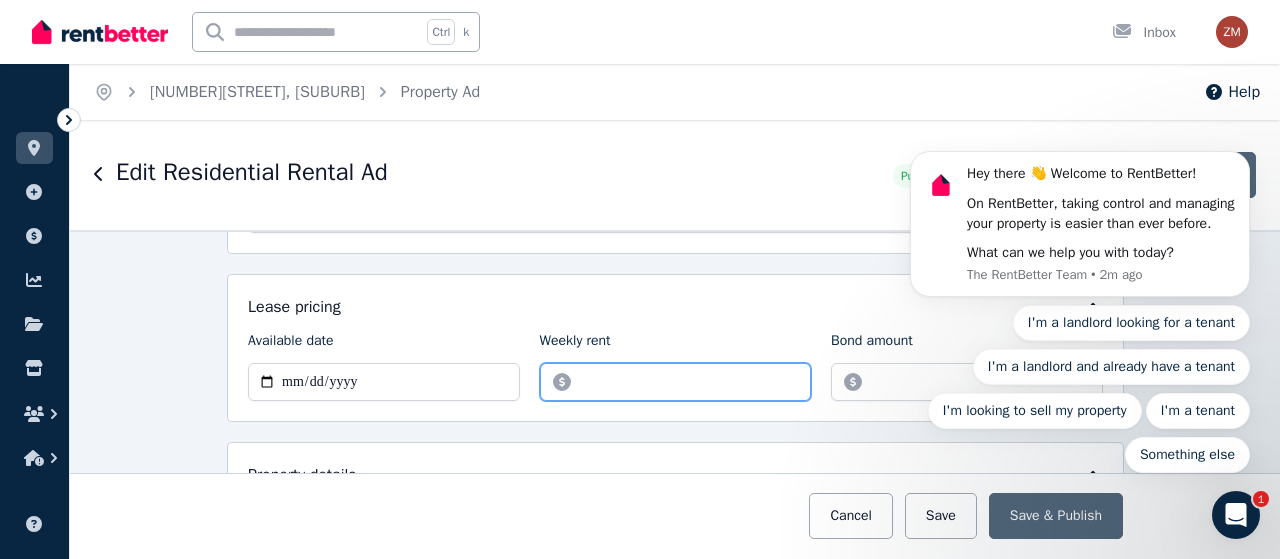 scroll, scrollTop: 0, scrollLeft: 0, axis: both 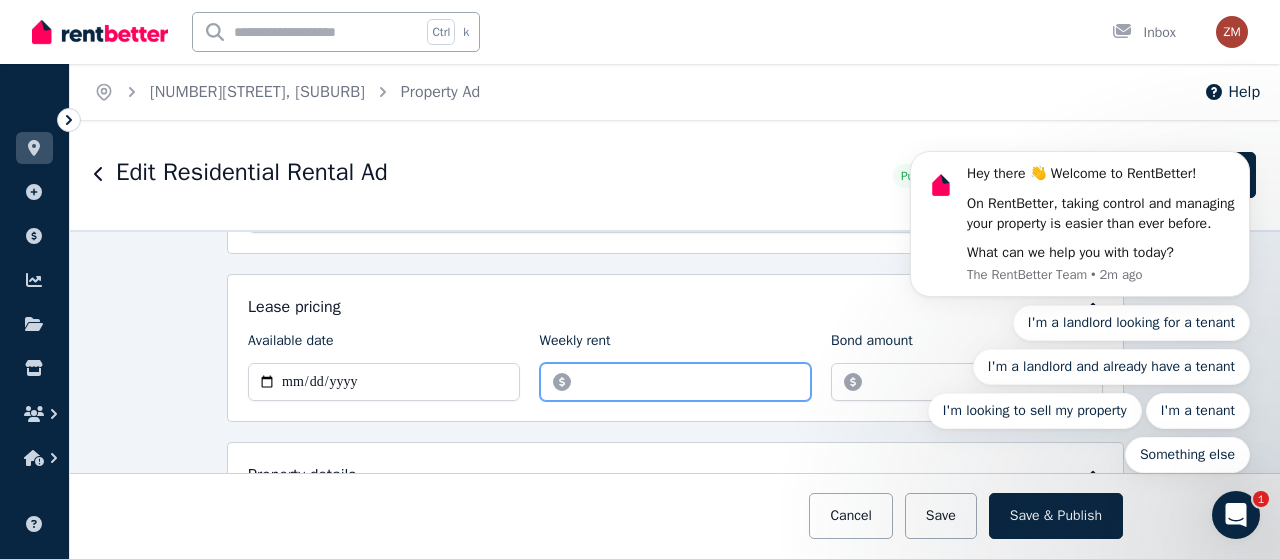 type on "***" 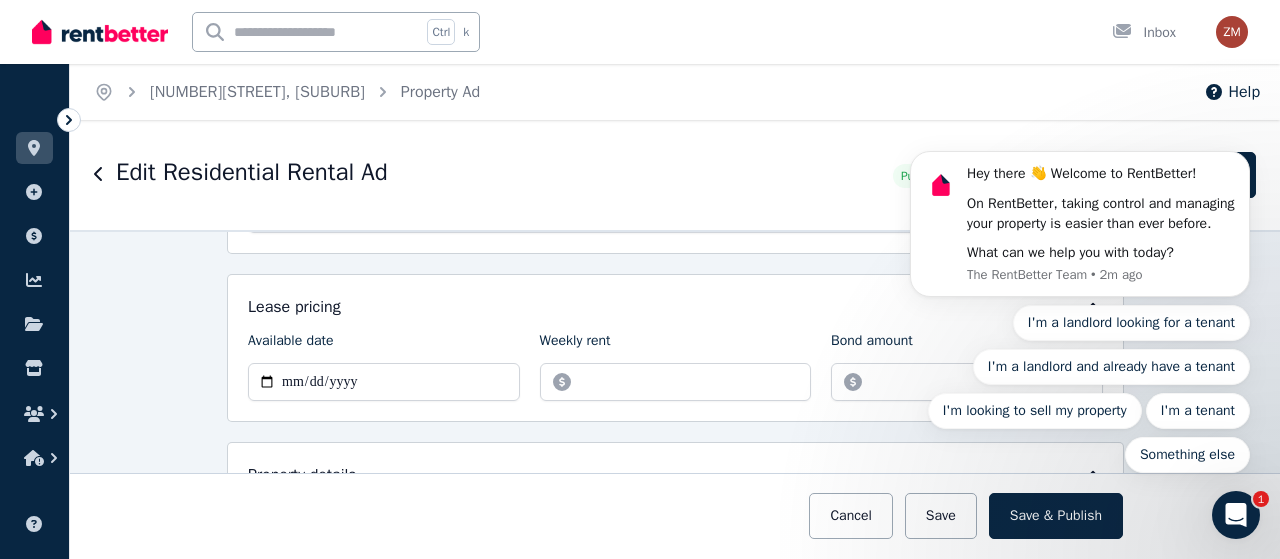 click on "Hey there 👋 Welcome to RentBetter!  On RentBetter, taking control and managing your property is easier than ever before.  What can we help you with today?  The RentBetter Team • 2m ago I'm a landlord looking for a tenant I'm a landlord and already have a tenant I'm looking to sell my property I'm a tenant Something else" at bounding box center (1080, 348) 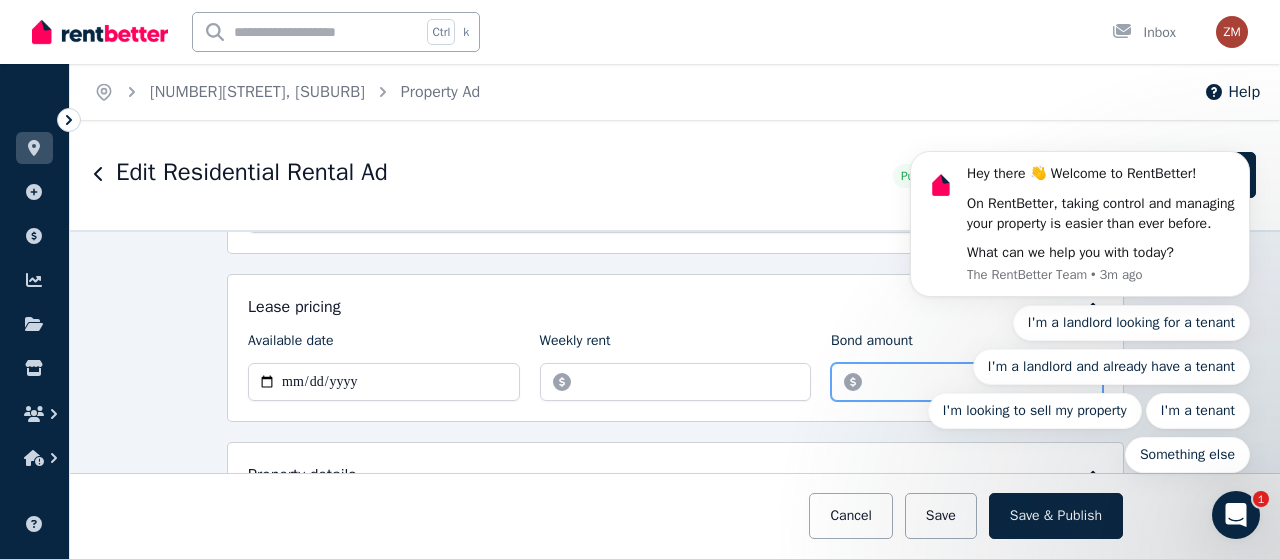 click on "*******" at bounding box center [967, 382] 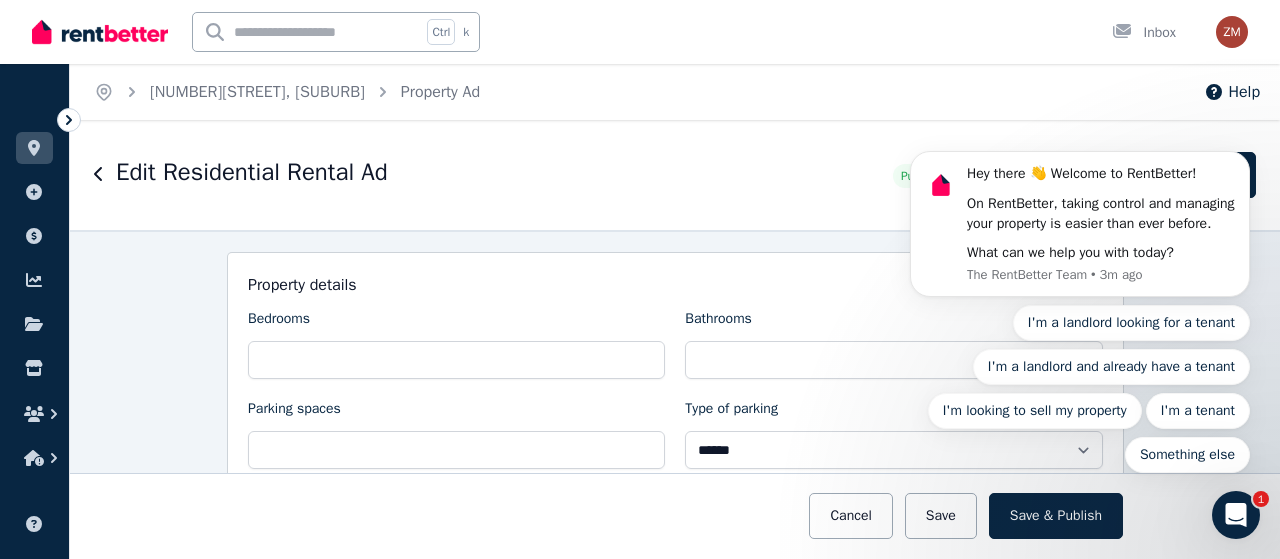 scroll, scrollTop: 902, scrollLeft: 0, axis: vertical 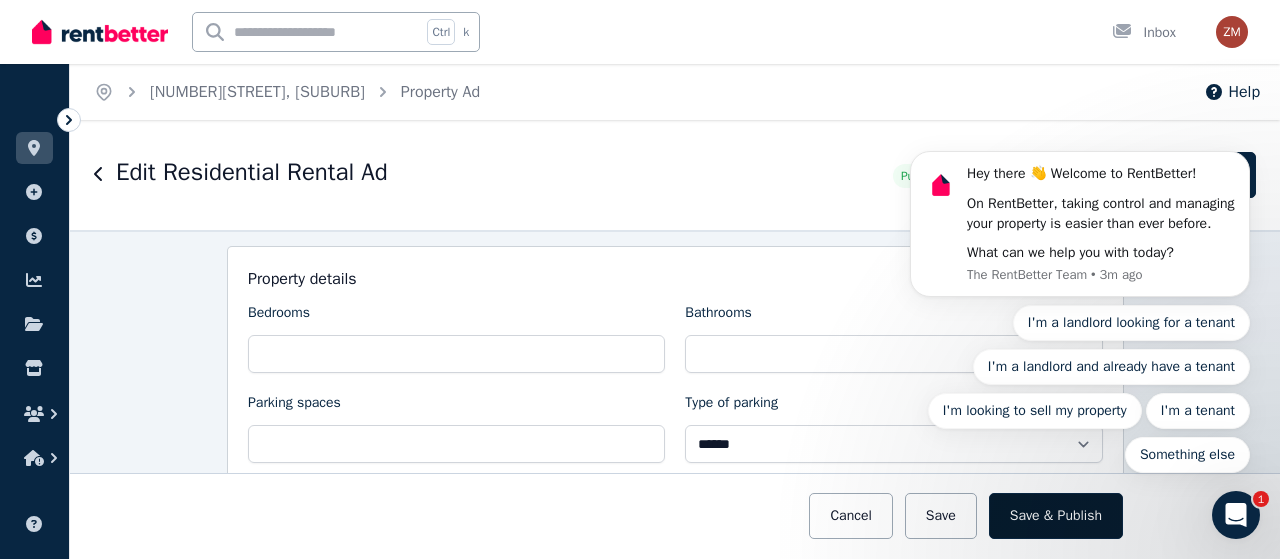 type on "*******" 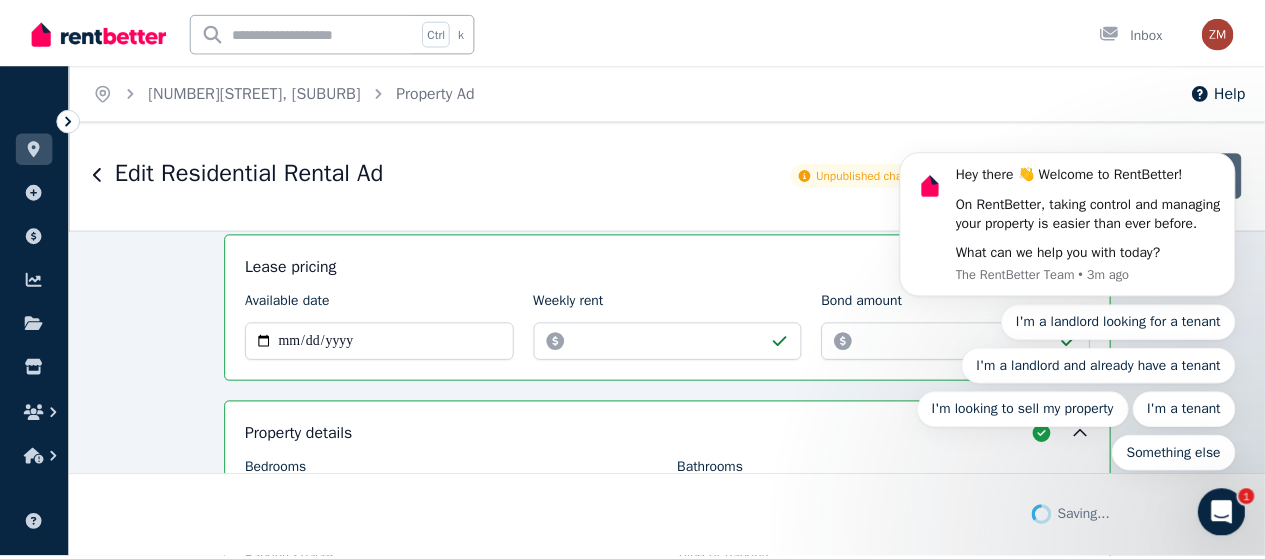 scroll, scrollTop: 1058, scrollLeft: 0, axis: vertical 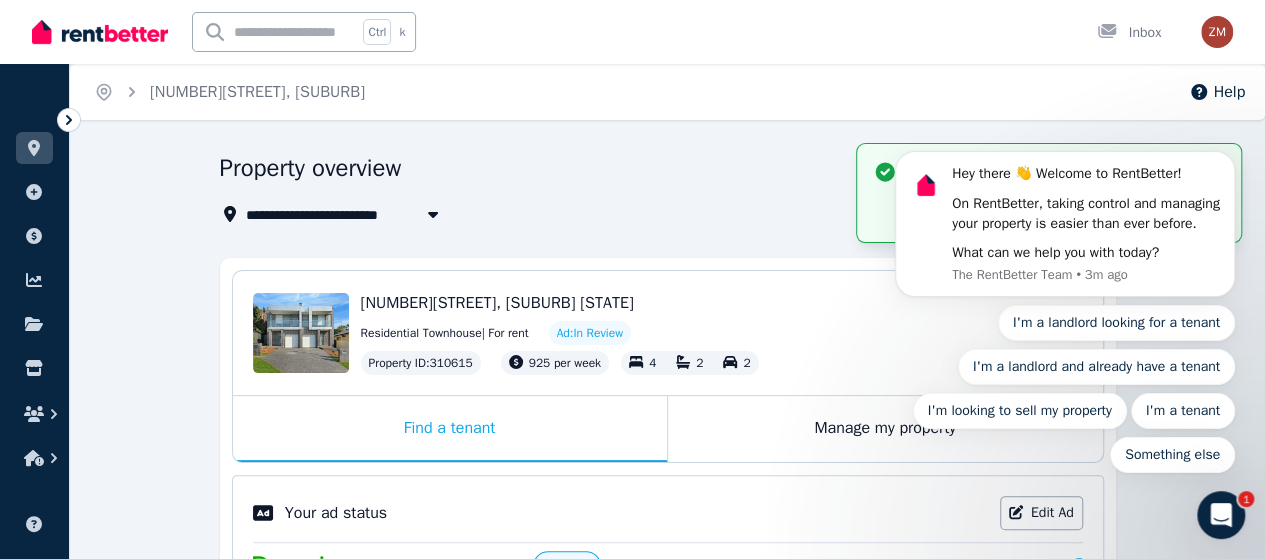 click on "**********" at bounding box center (662, 214) 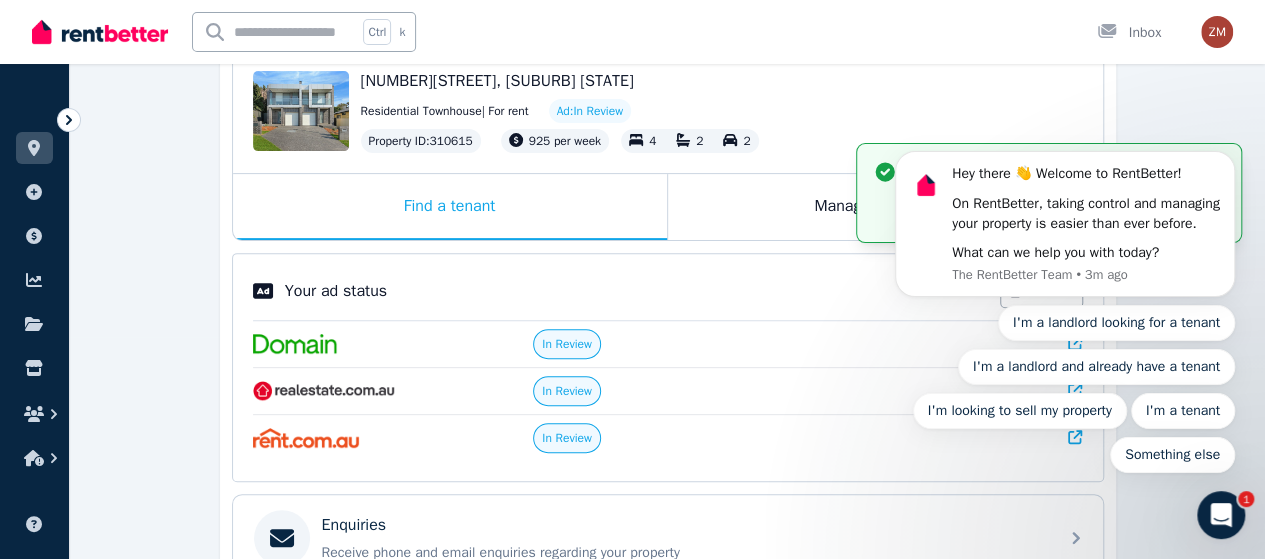 scroll, scrollTop: 218, scrollLeft: 0, axis: vertical 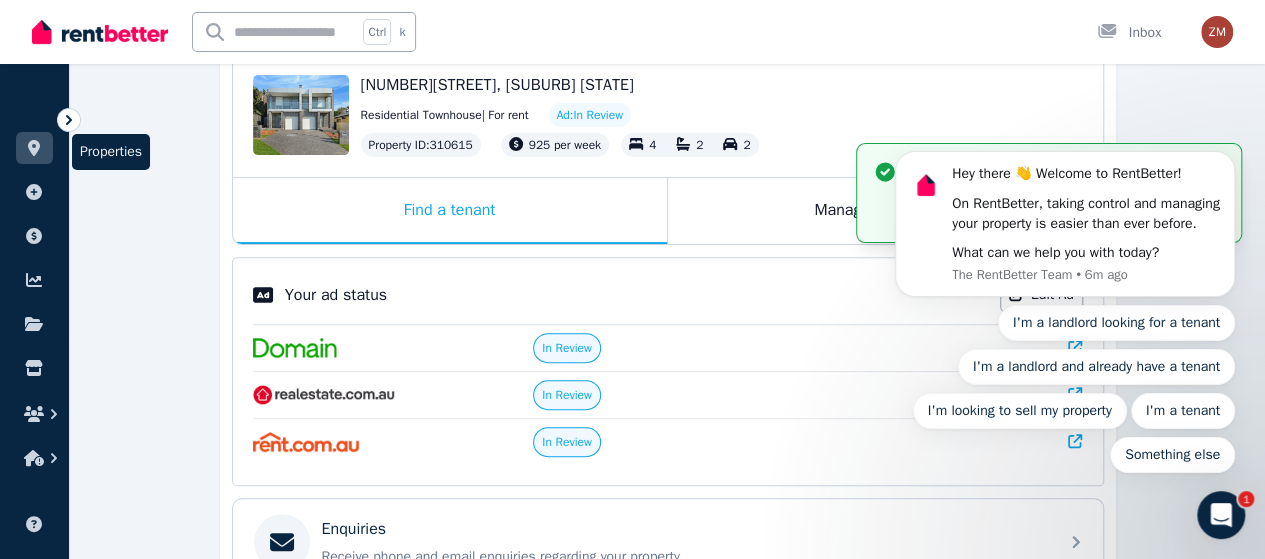 click at bounding box center (34, 148) 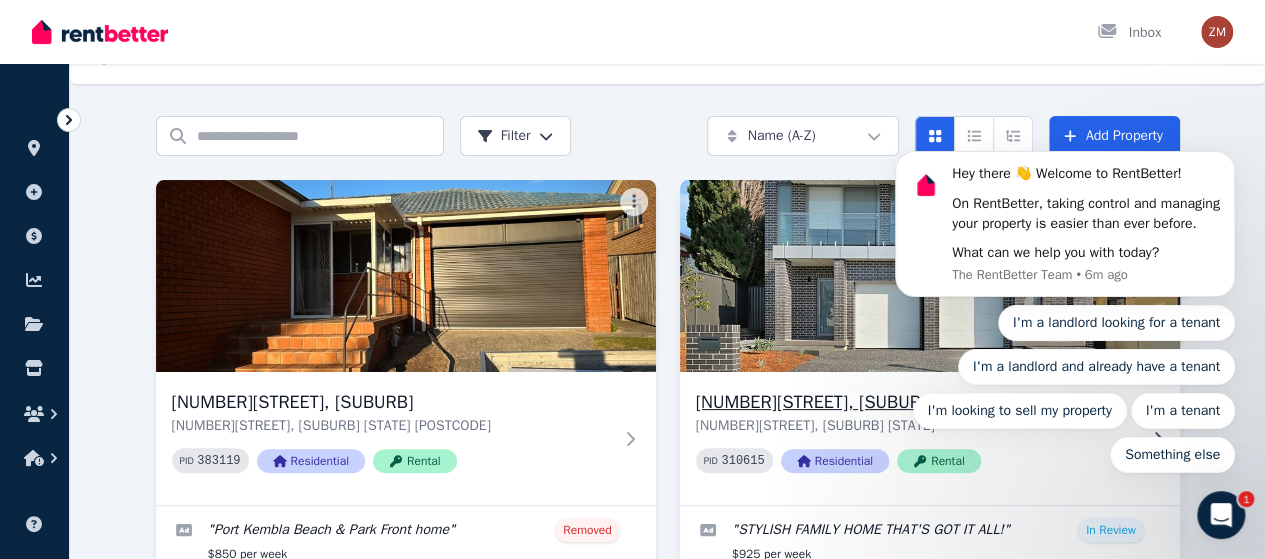 scroll, scrollTop: 106, scrollLeft: 0, axis: vertical 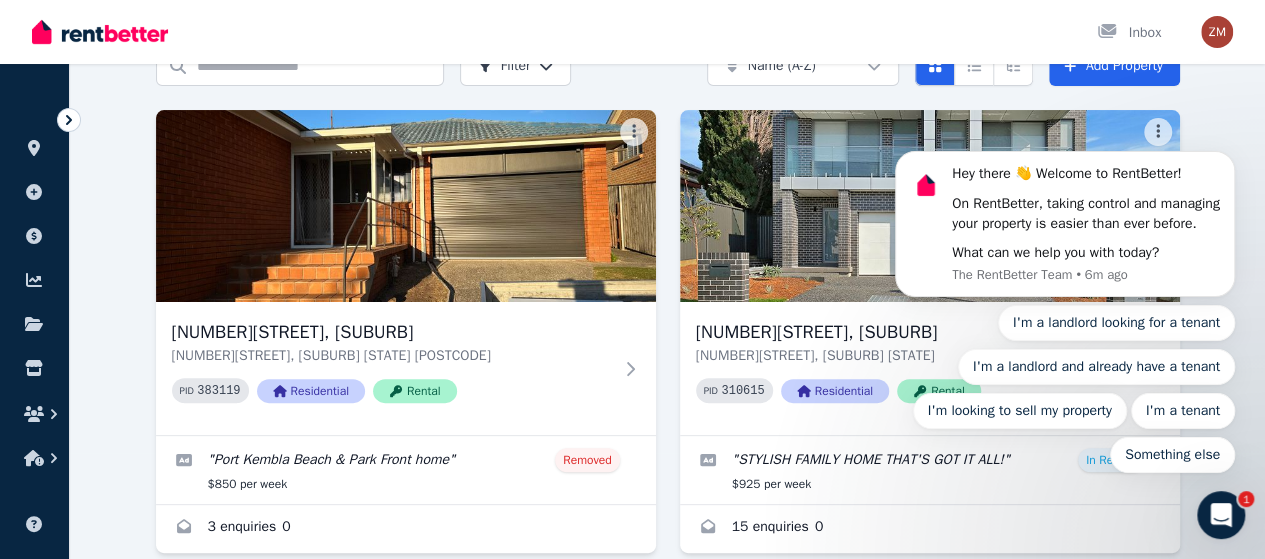 click at bounding box center [1221, 515] 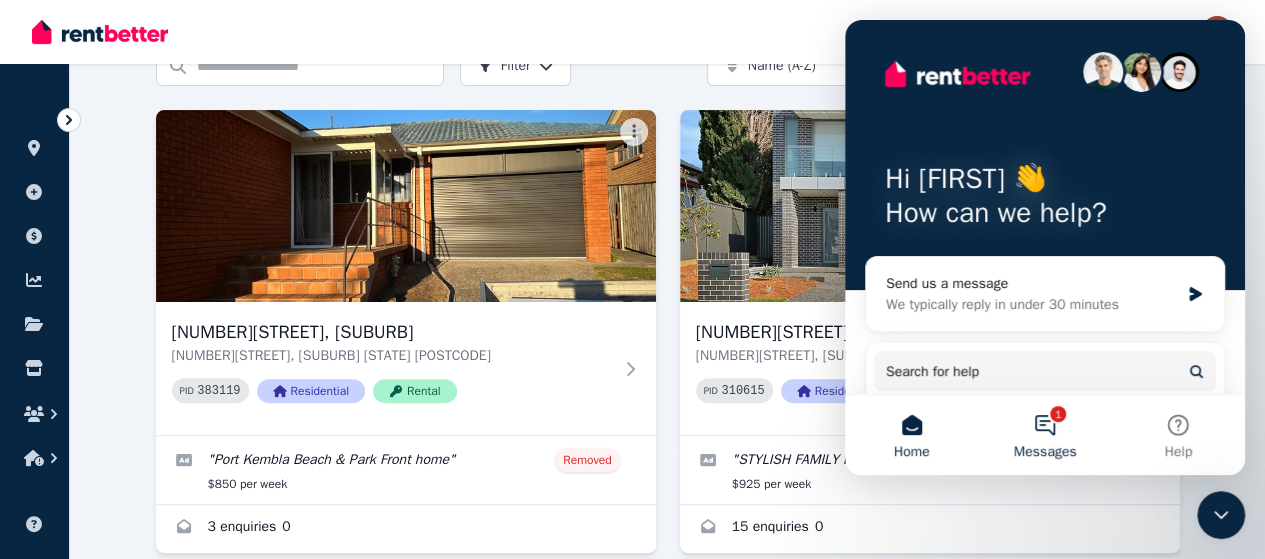 scroll, scrollTop: 0, scrollLeft: 0, axis: both 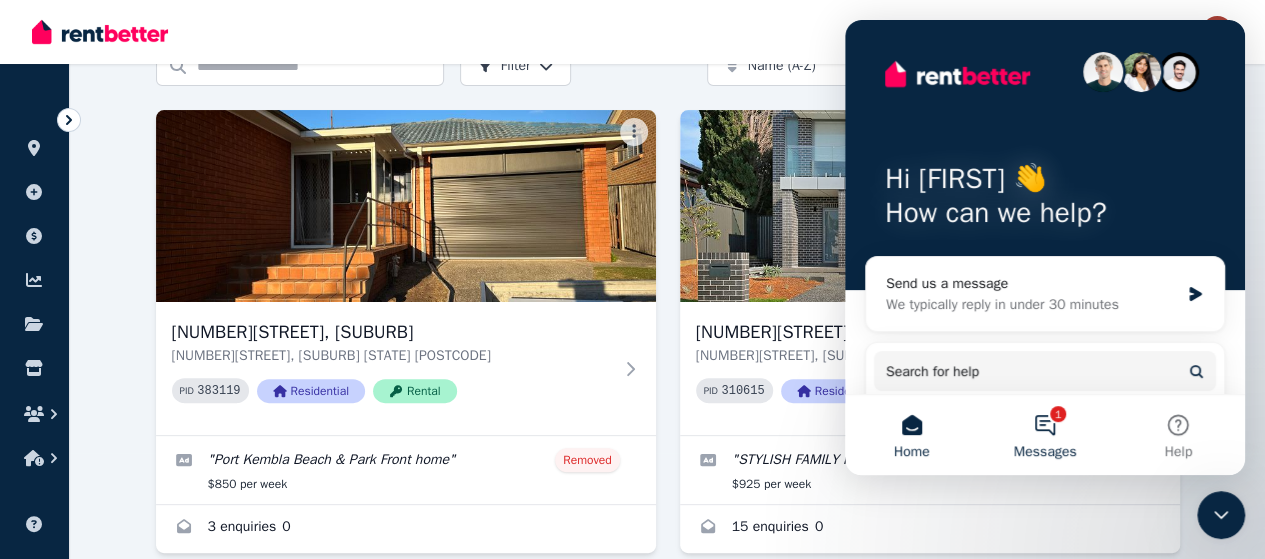 click on "1 Messages" at bounding box center [1044, 435] 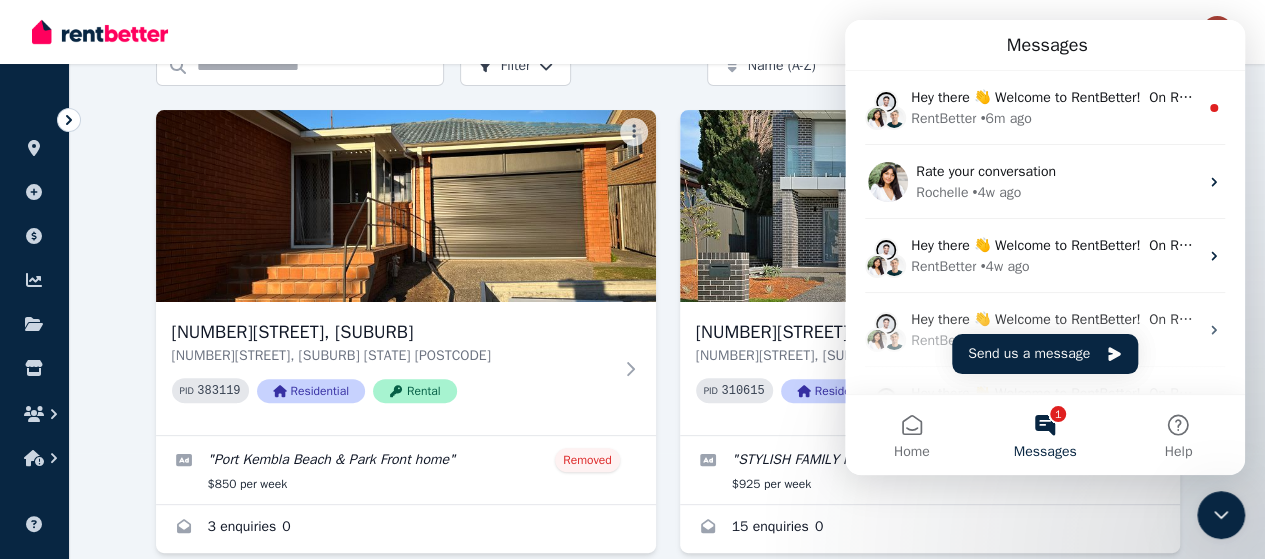 click at bounding box center [1221, 515] 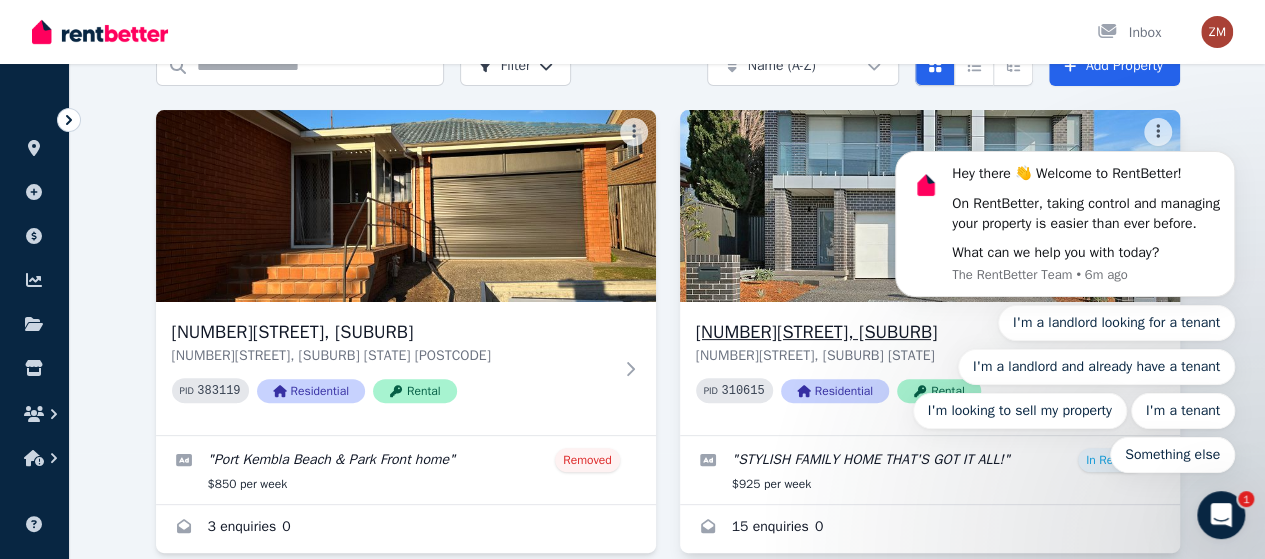 scroll, scrollTop: 0, scrollLeft: 0, axis: both 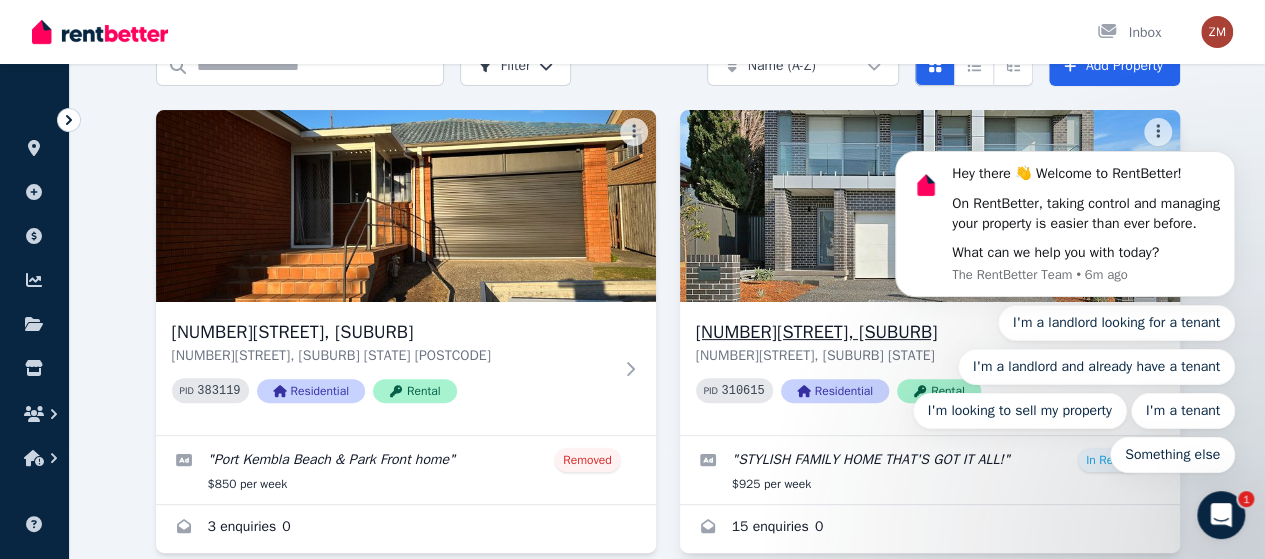 click on "[NUMBER][STREET], [SUBURB]" at bounding box center [916, 332] 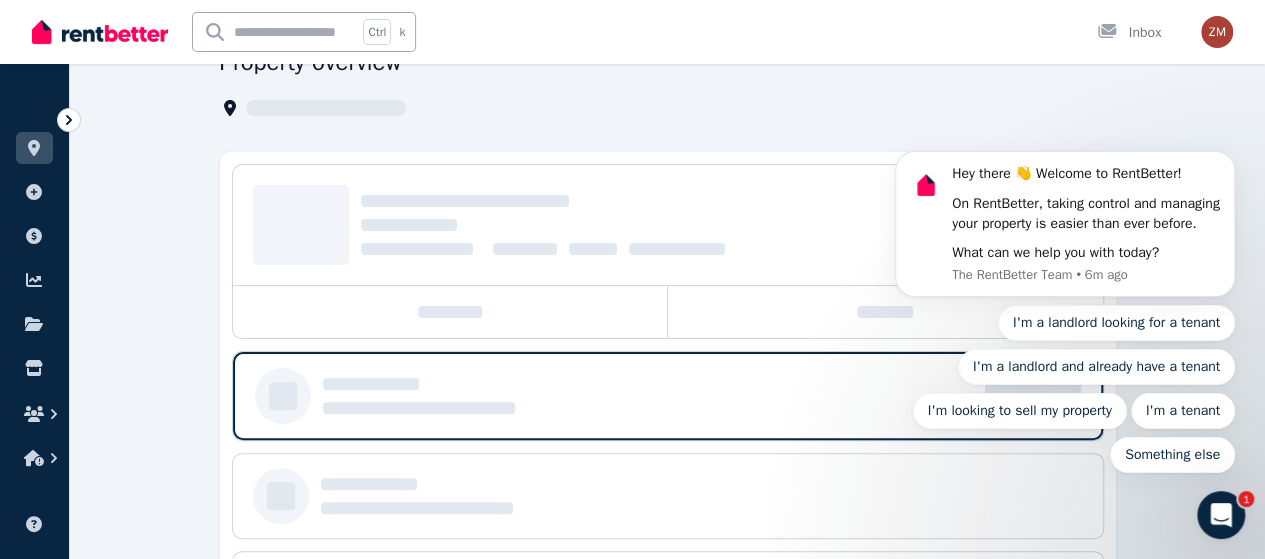 scroll, scrollTop: 0, scrollLeft: 0, axis: both 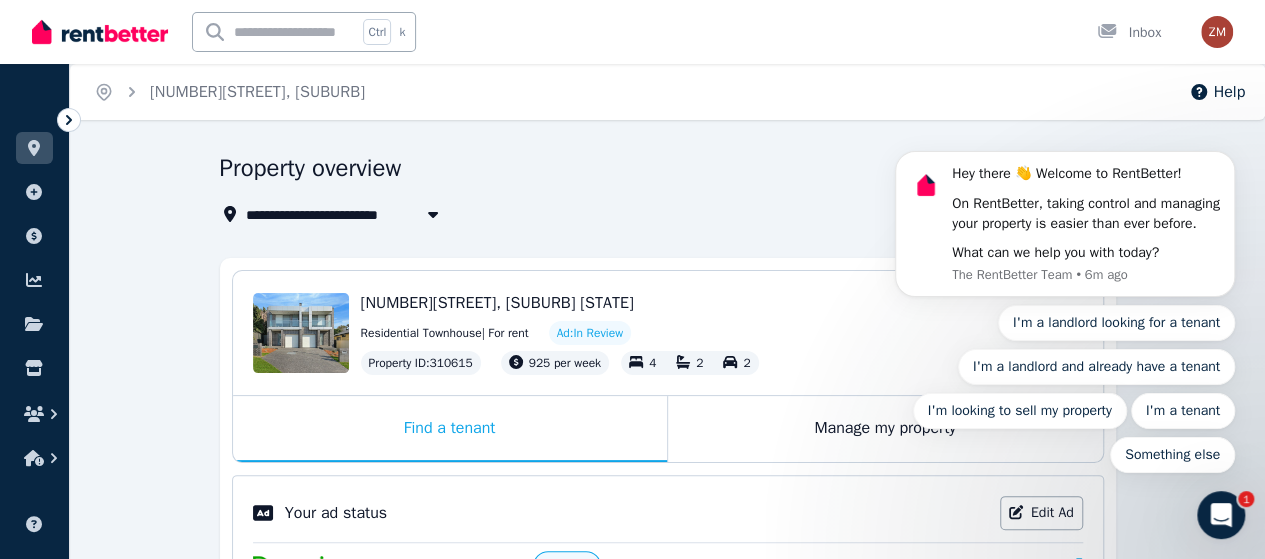 click 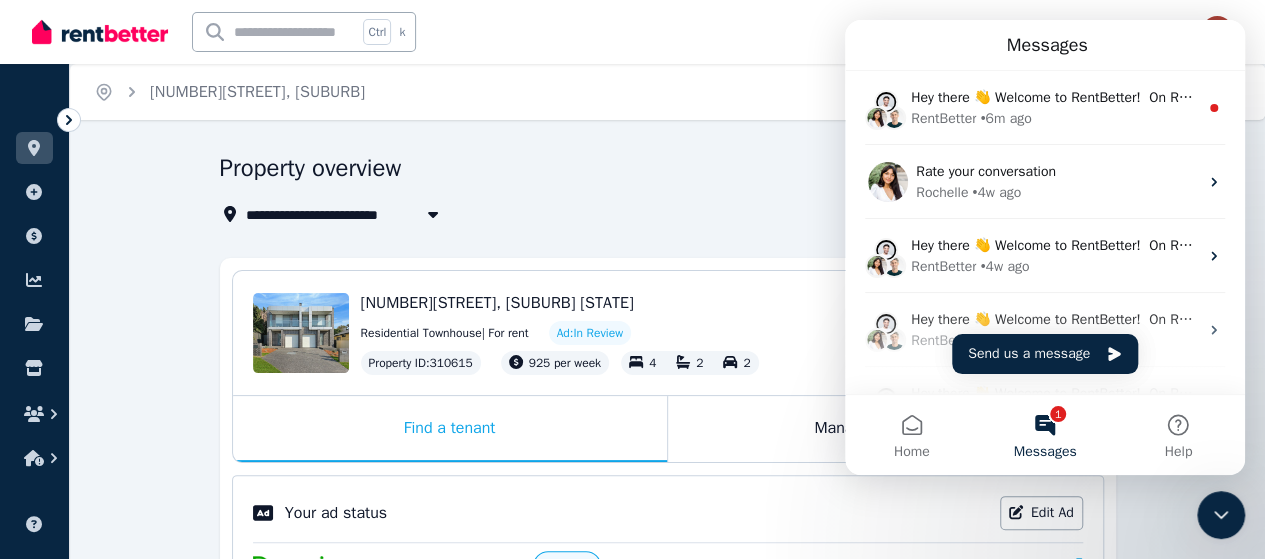 click 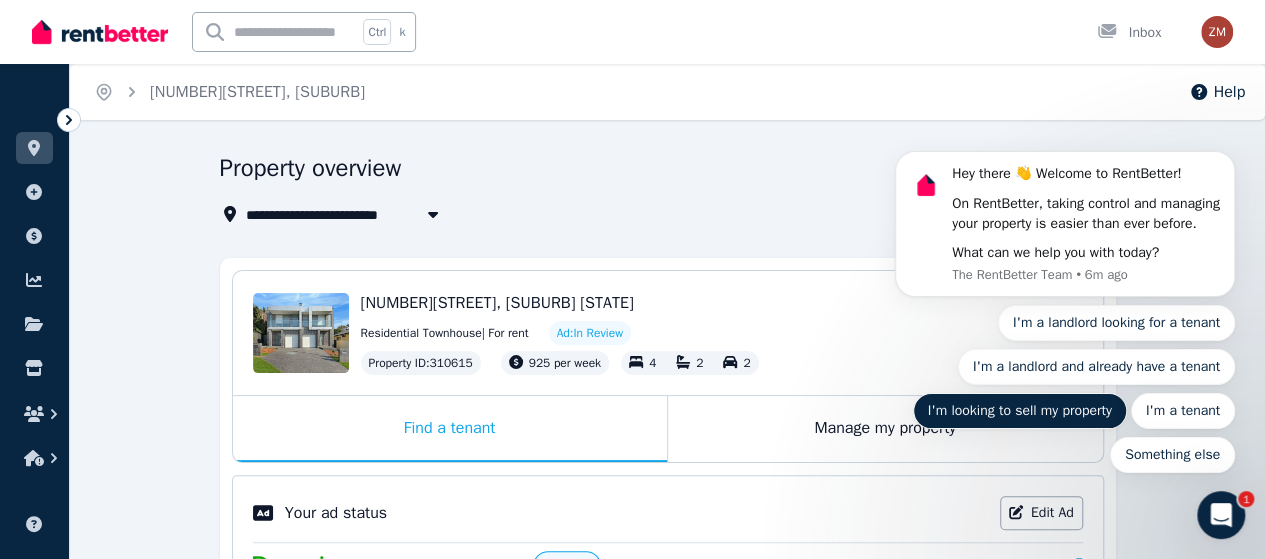 scroll, scrollTop: 0, scrollLeft: 0, axis: both 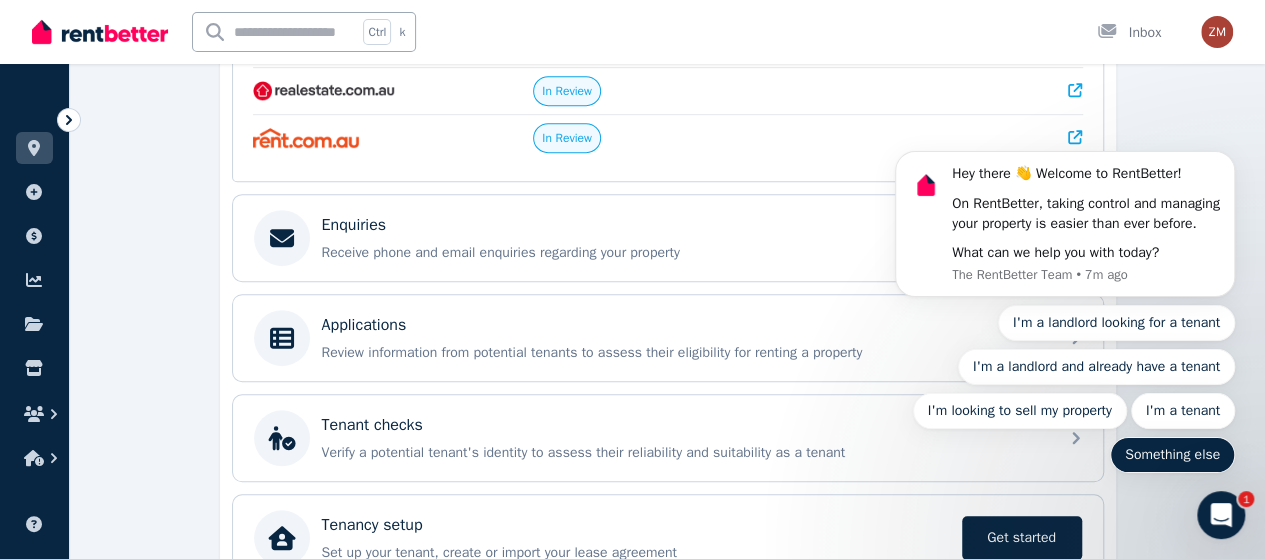 click on "Something else" at bounding box center (1172, 455) 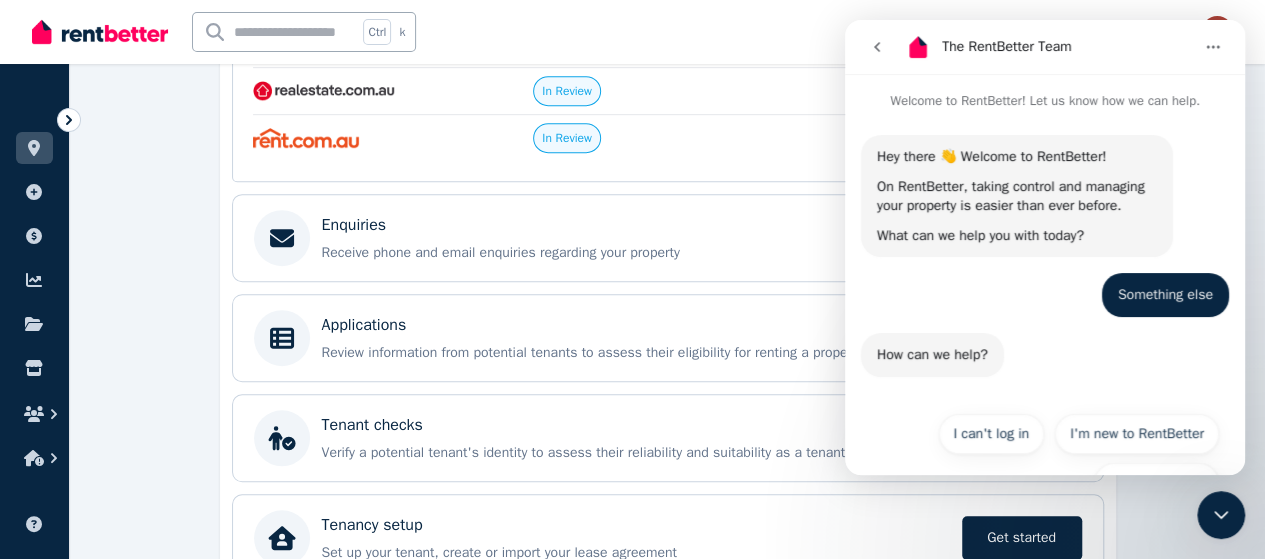 scroll, scrollTop: 59, scrollLeft: 0, axis: vertical 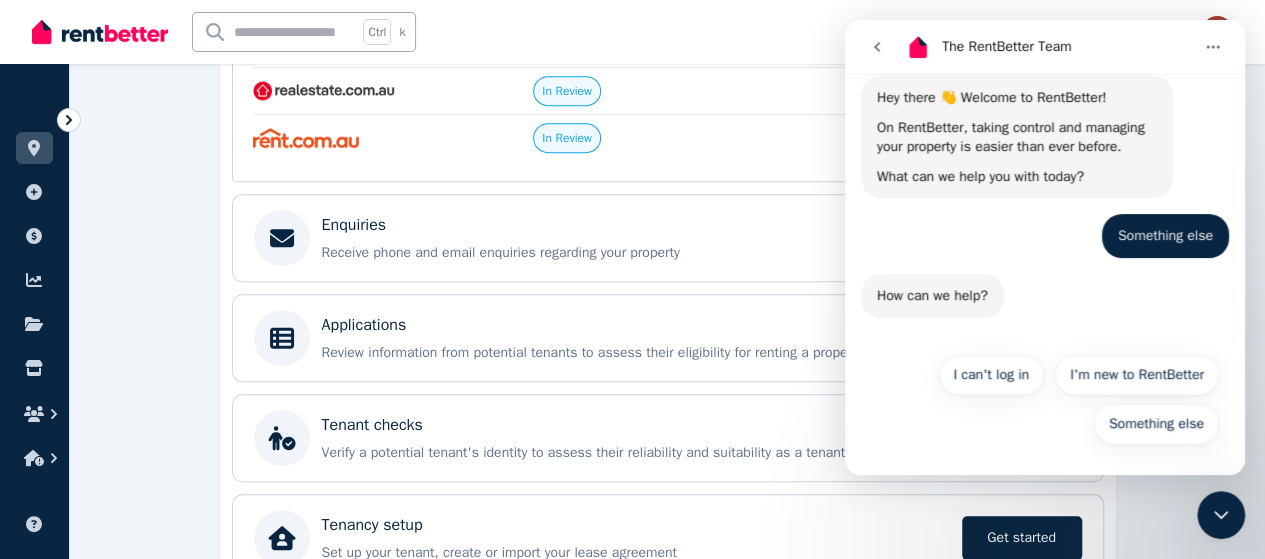 click 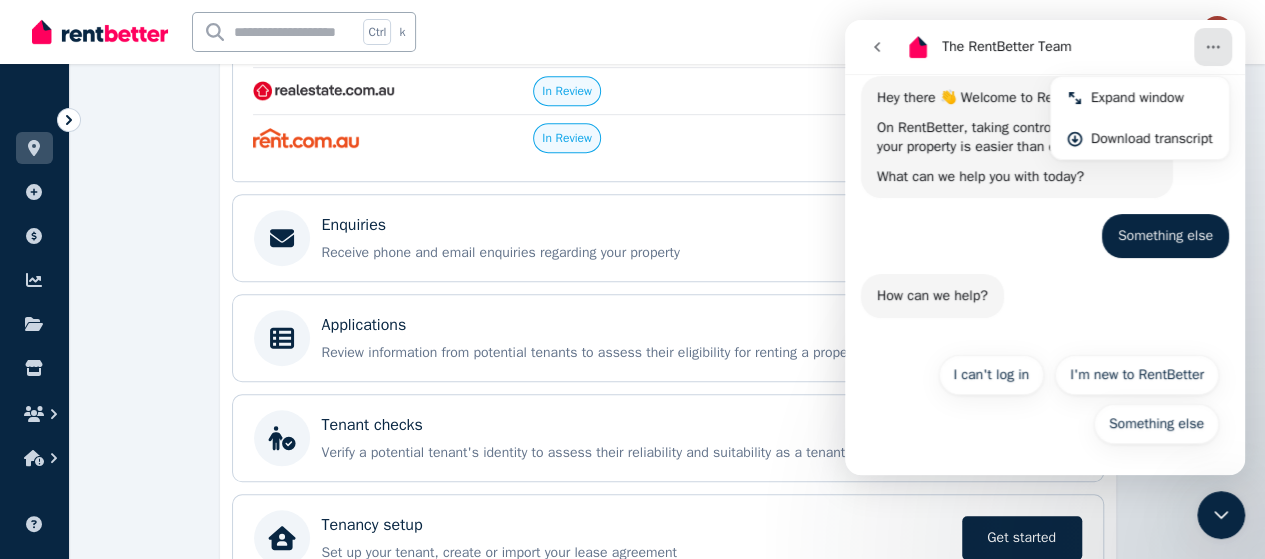type 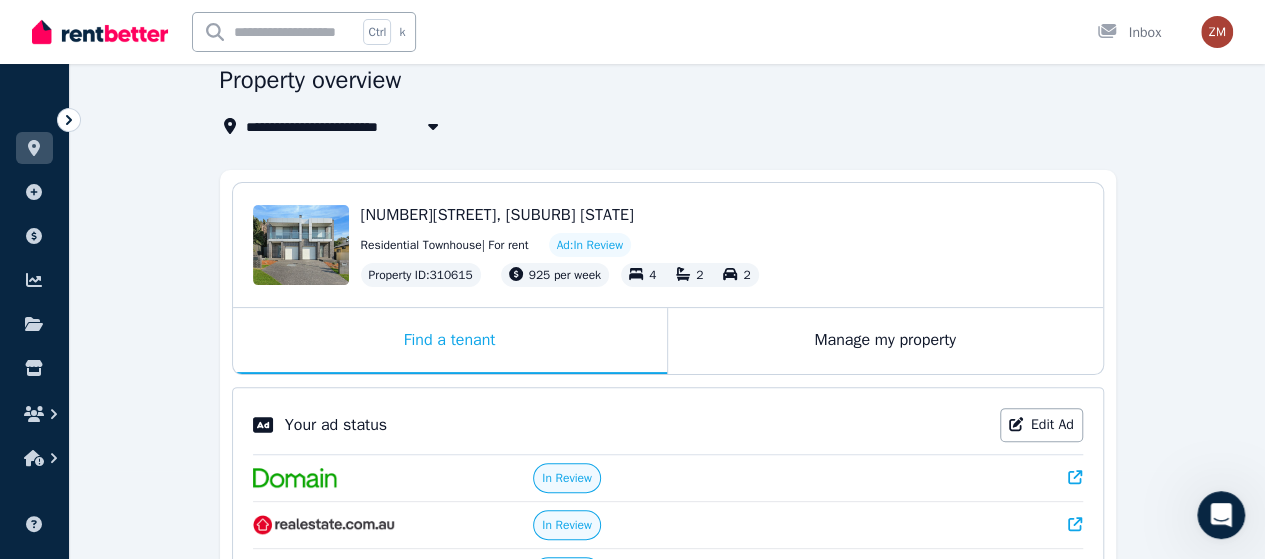 scroll, scrollTop: 82, scrollLeft: 0, axis: vertical 